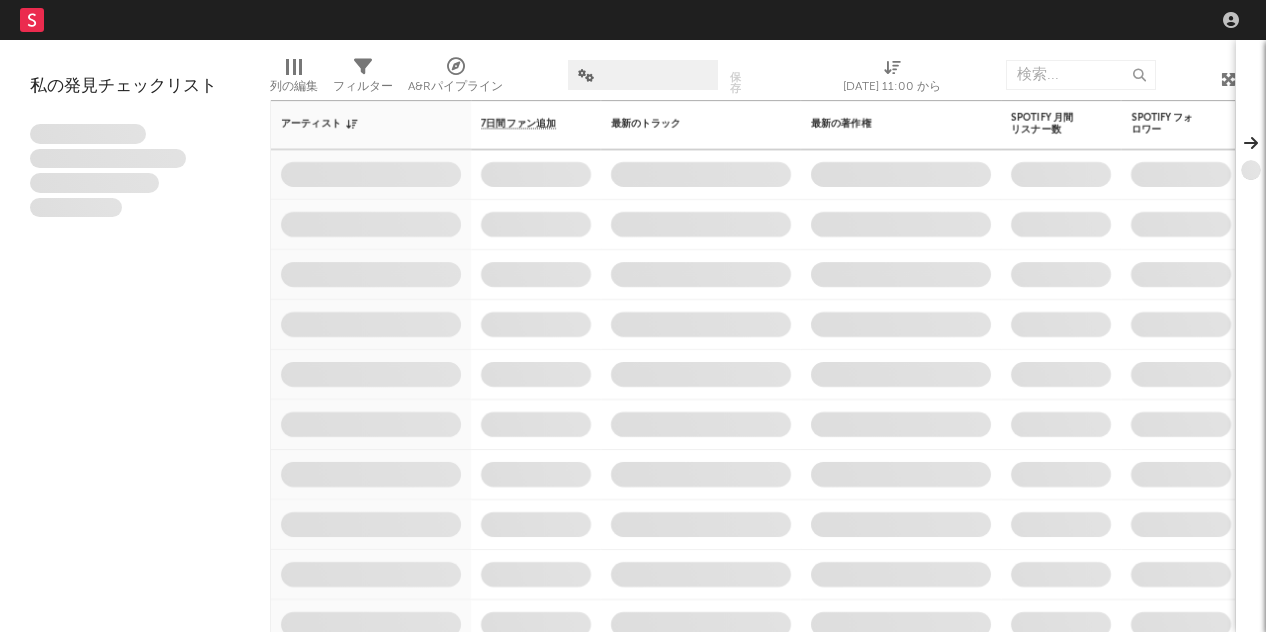 scroll, scrollTop: 0, scrollLeft: 0, axis: both 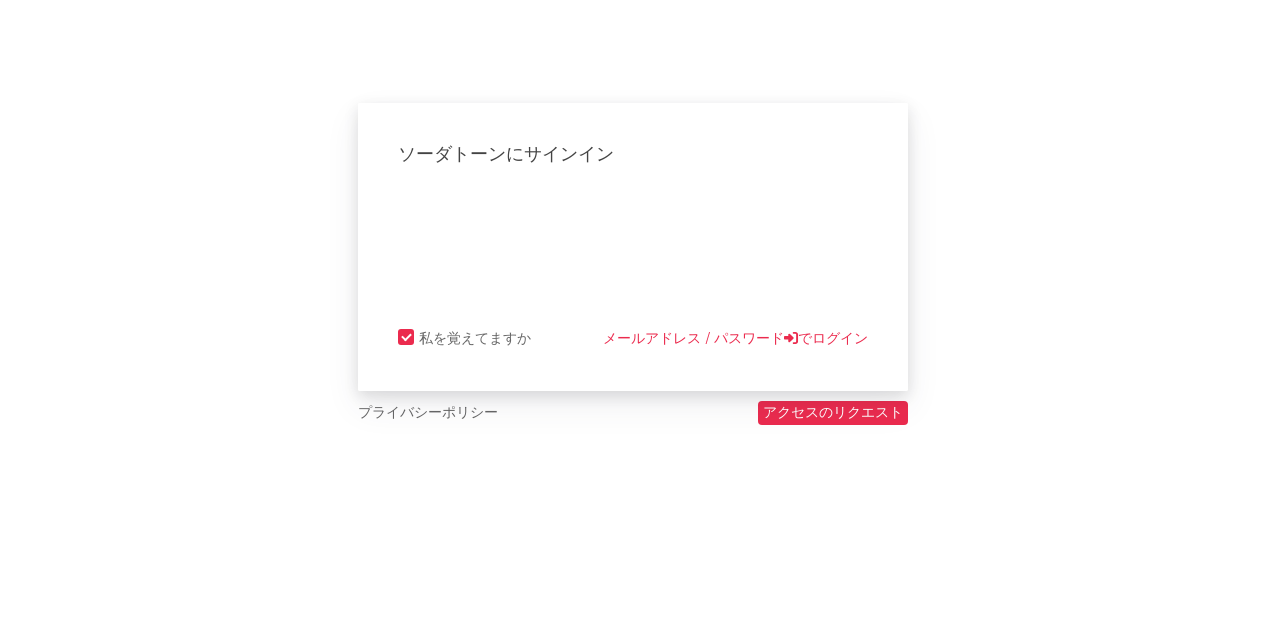 select on "other" 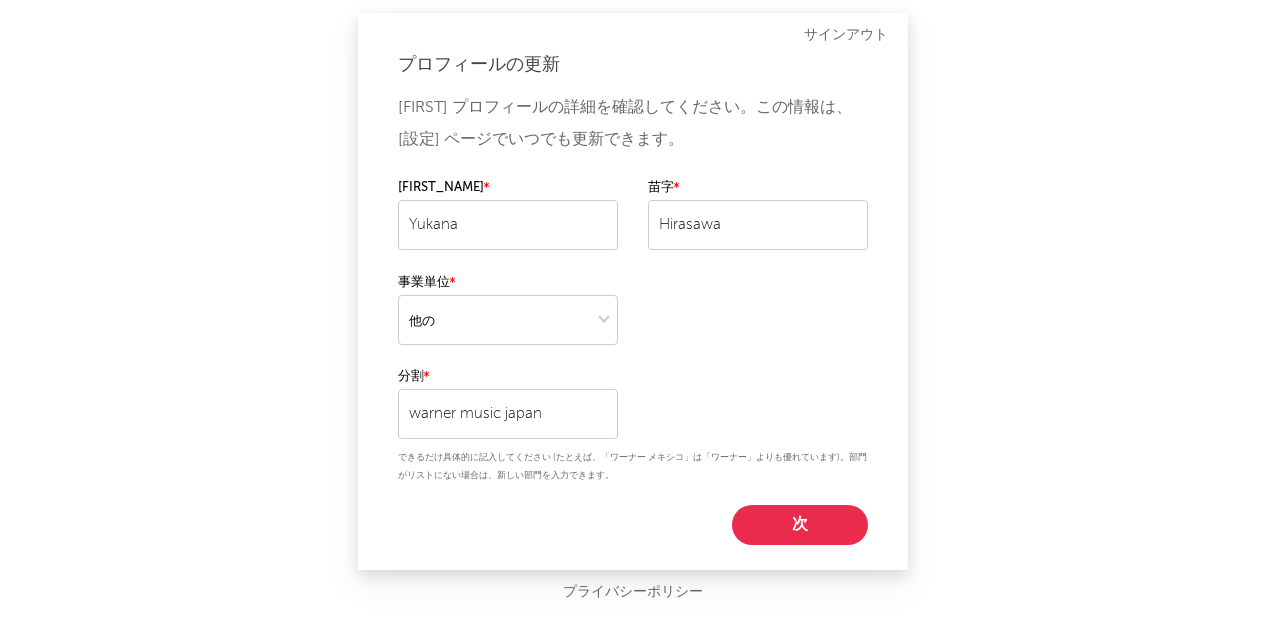 click on "次" at bounding box center [800, 525] 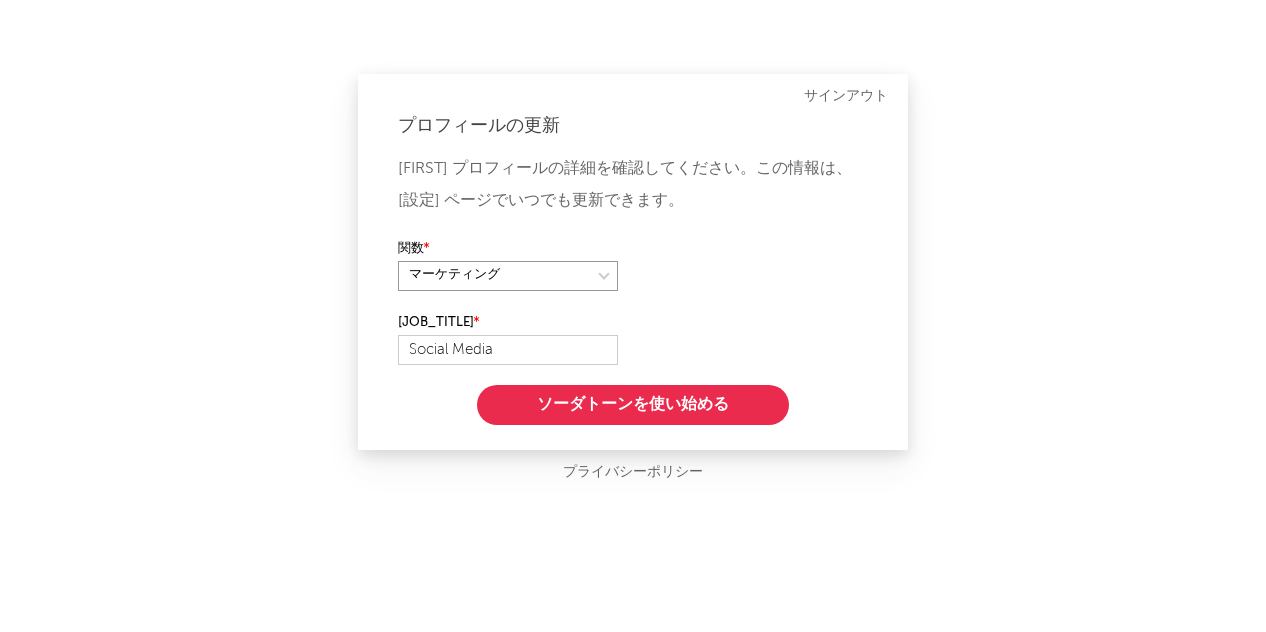 click at bounding box center [508, 276] 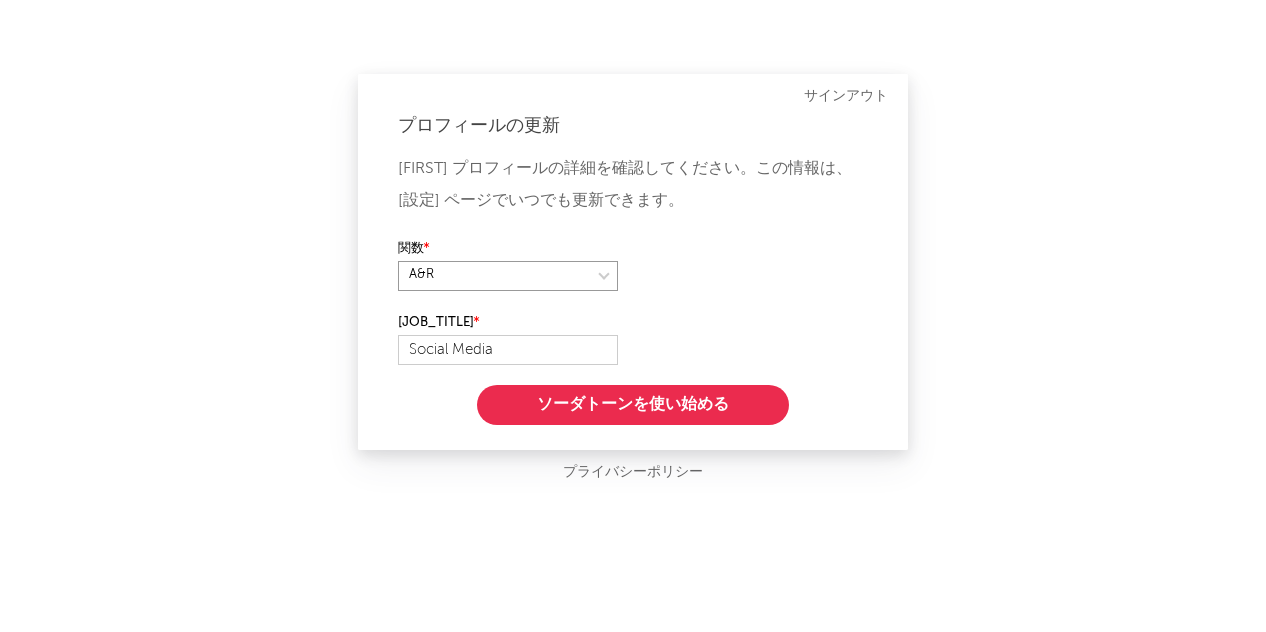 click at bounding box center [508, 276] 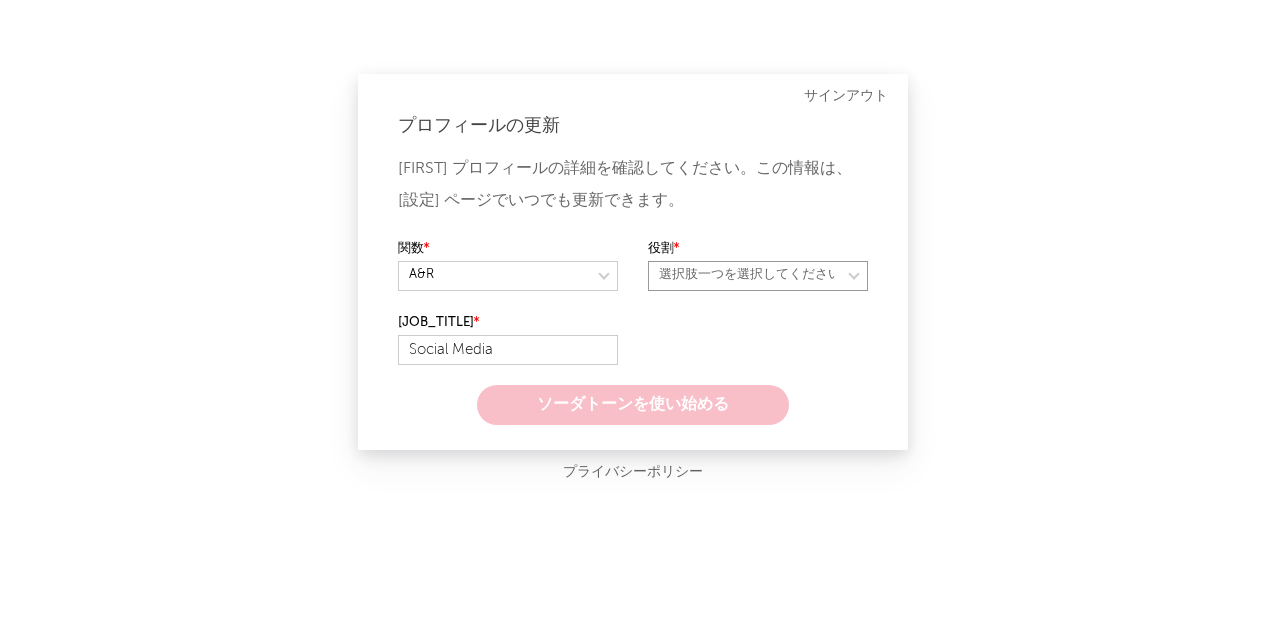 click on "選択肢一つを選択してください" at bounding box center [758, 276] 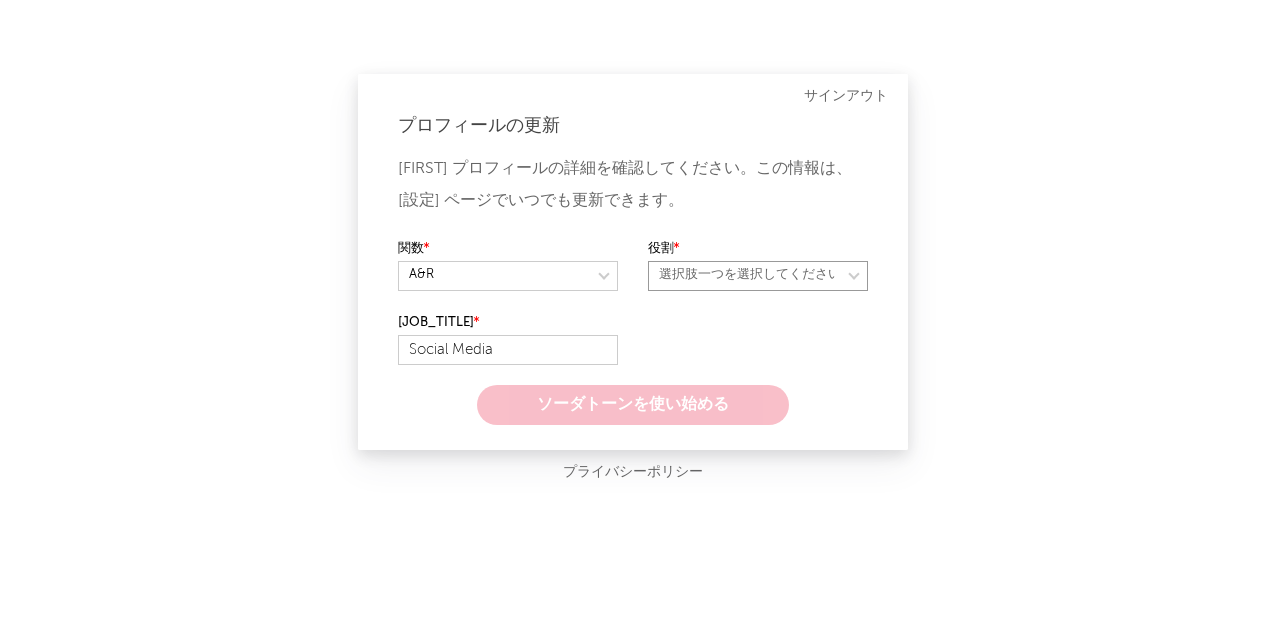 select on "assistant_coordinator" 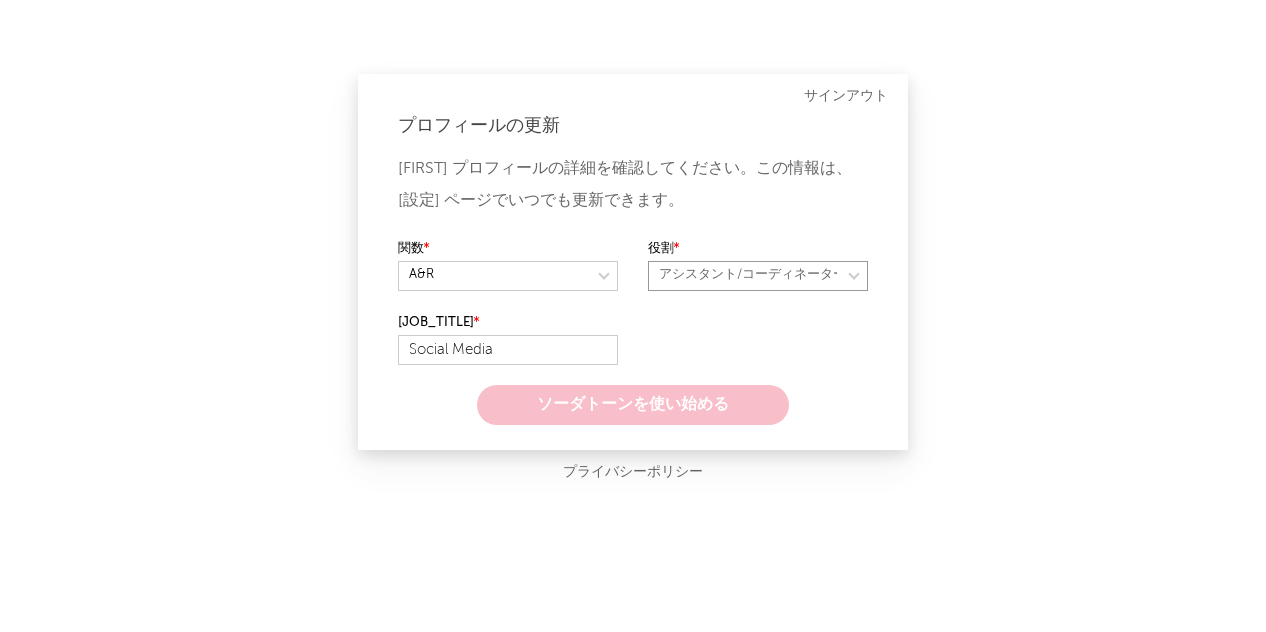 click on "選択肢一つを選択してください" at bounding box center (758, 276) 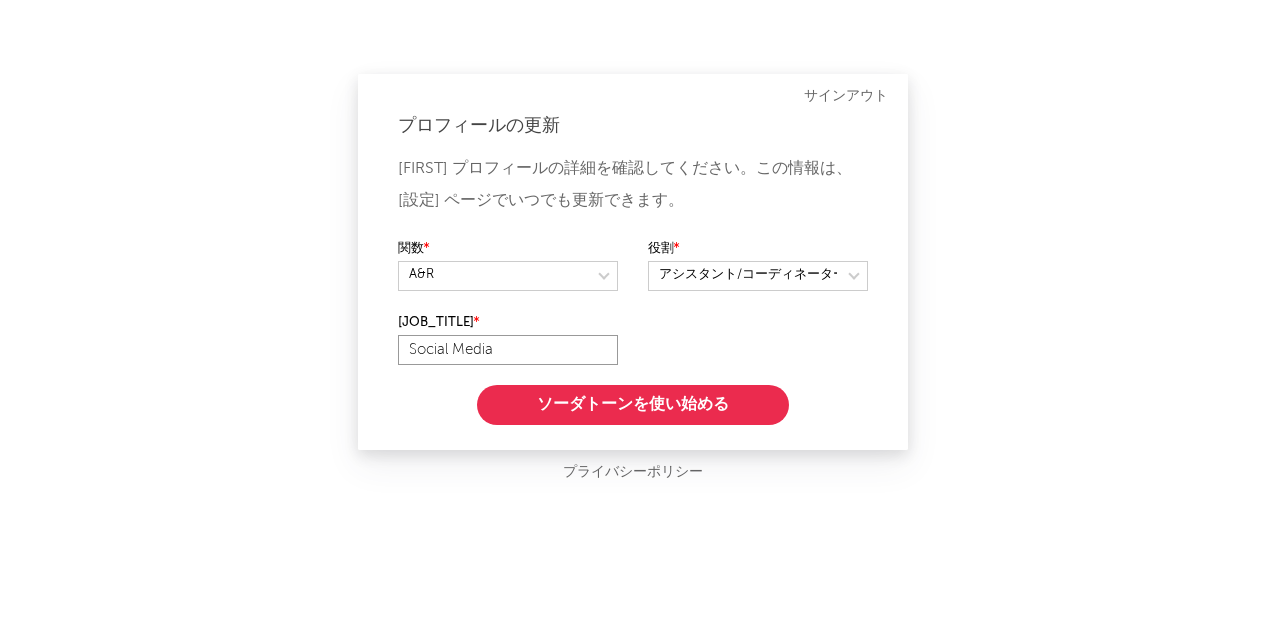 click on "Social Media" at bounding box center [508, 350] 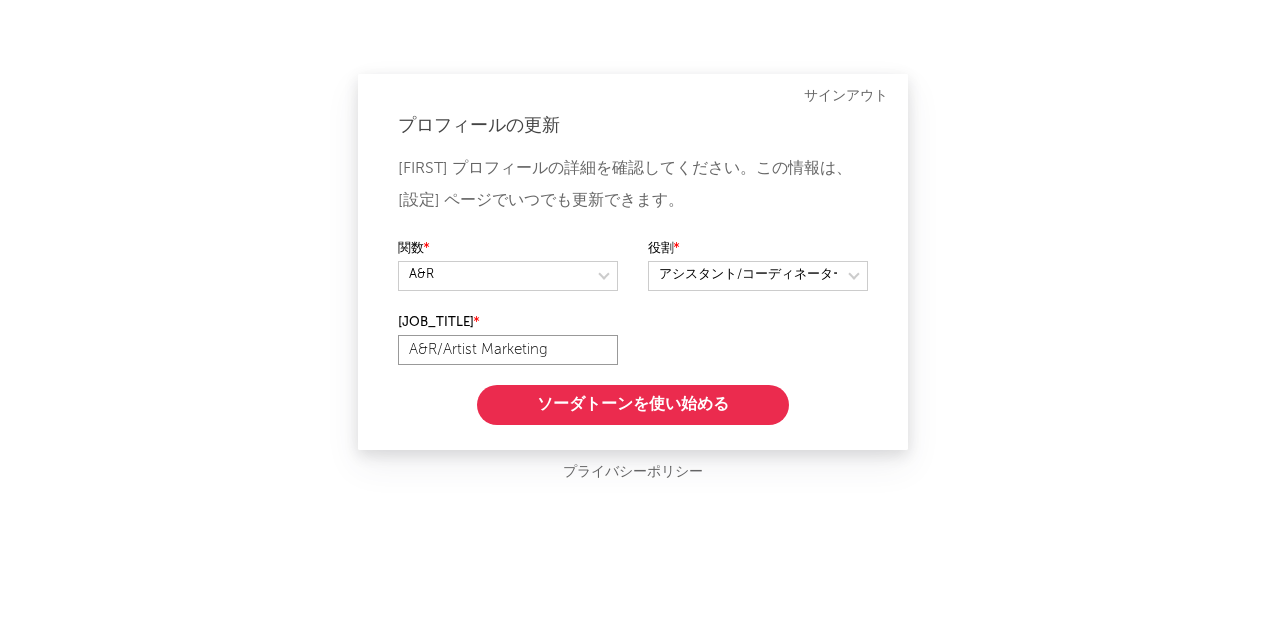 type on "A&R/Artist Marketing" 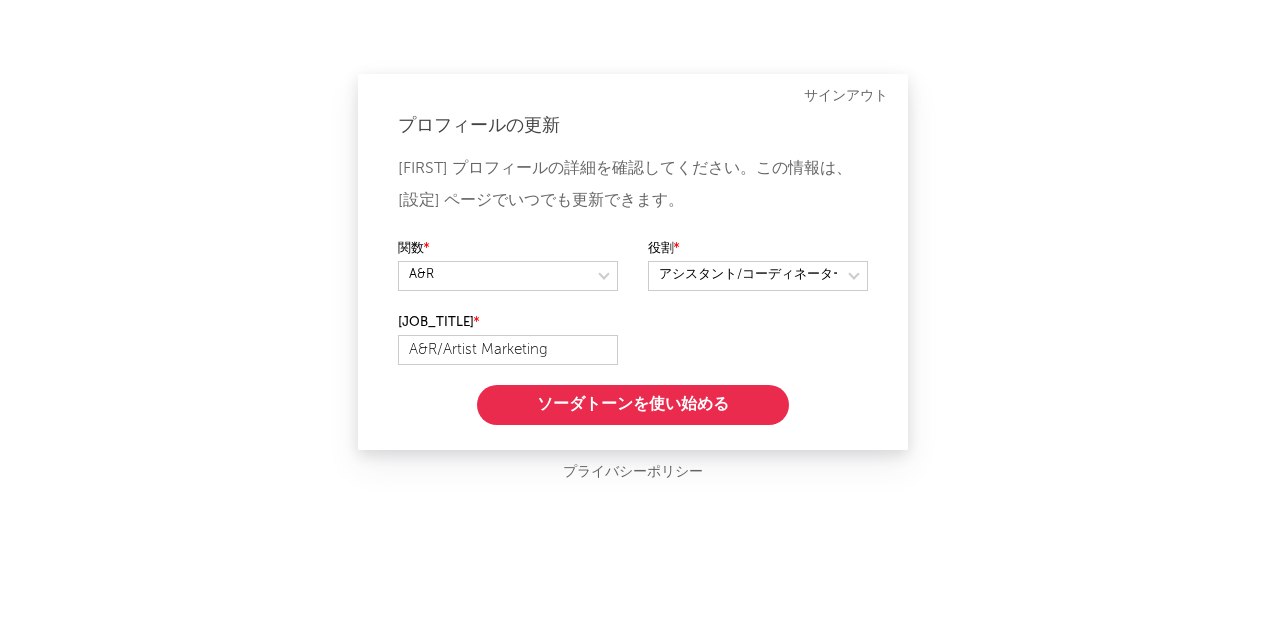 click on "プロフィールの更新 Sodatone プロフィールの詳細を確認してください。この情報は、[設定] ページでいつでも更新できます。 関数 役割 職名 A&R/Artist Marketing ソーダトーンを使い始める サインアウト" at bounding box center (633, 262) 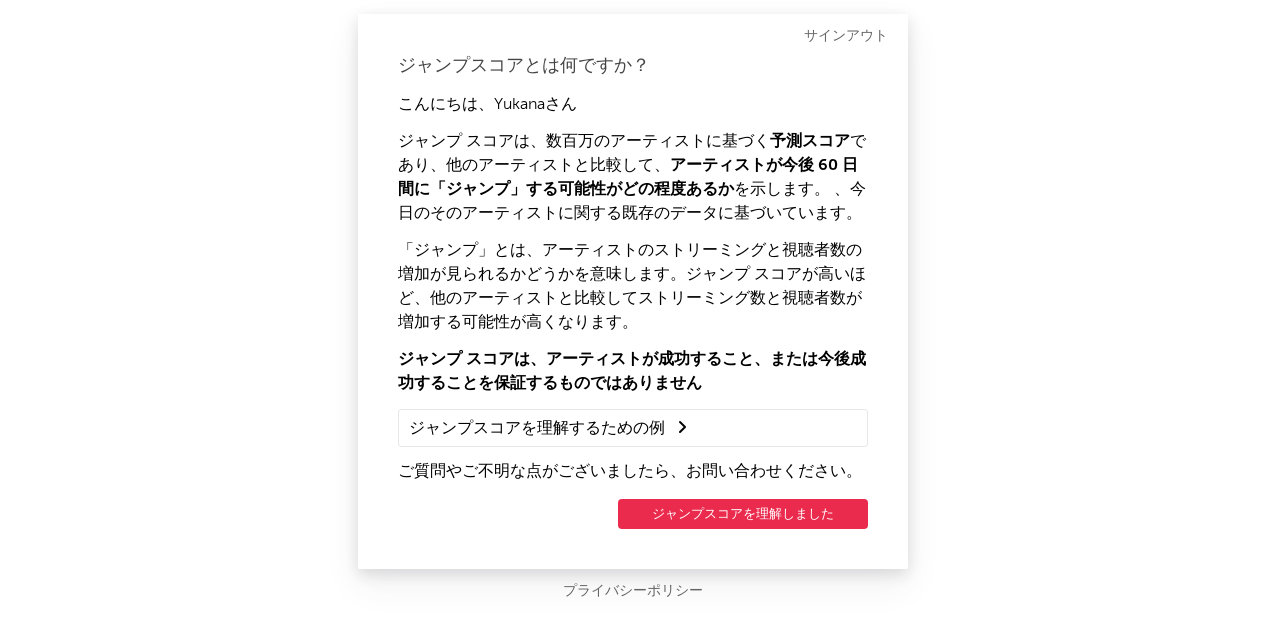 click on "ジャンプスコアを理解しました" at bounding box center [743, 514] 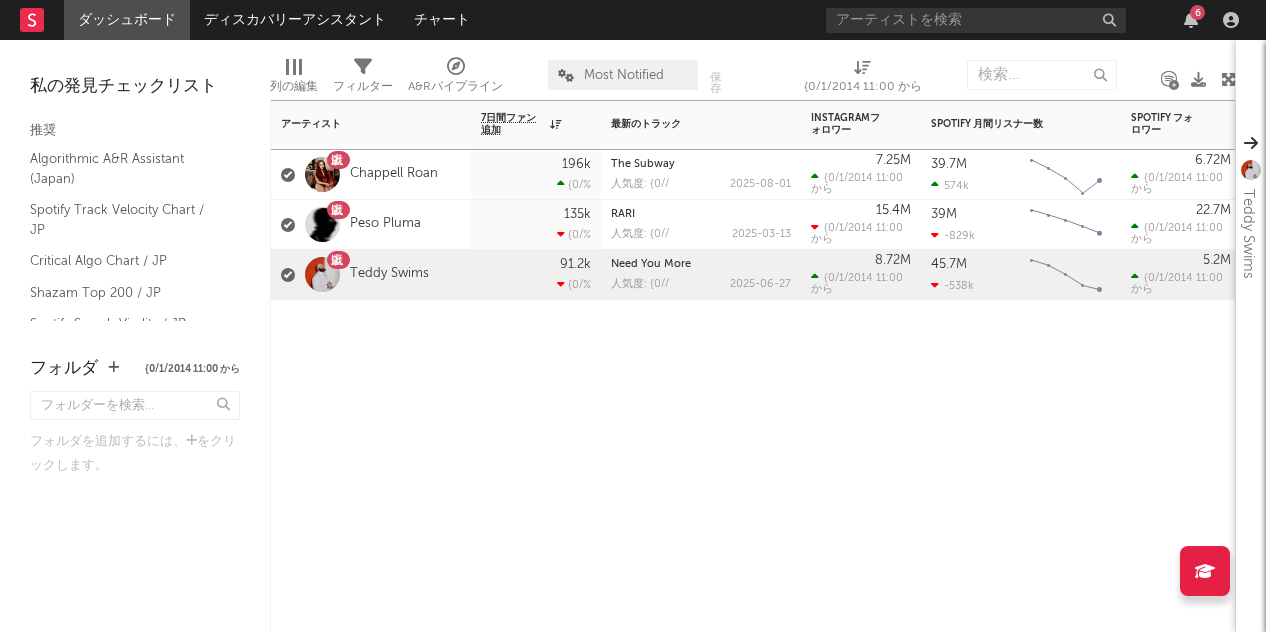 click at bounding box center (536, 330) 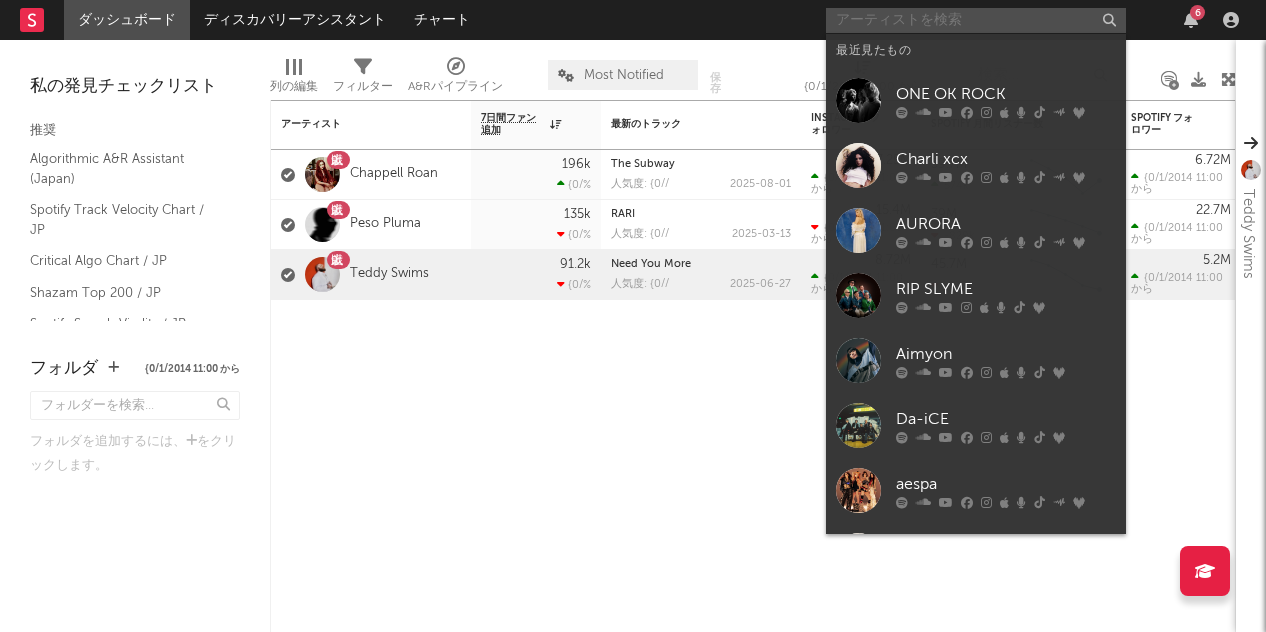 click at bounding box center [976, 20] 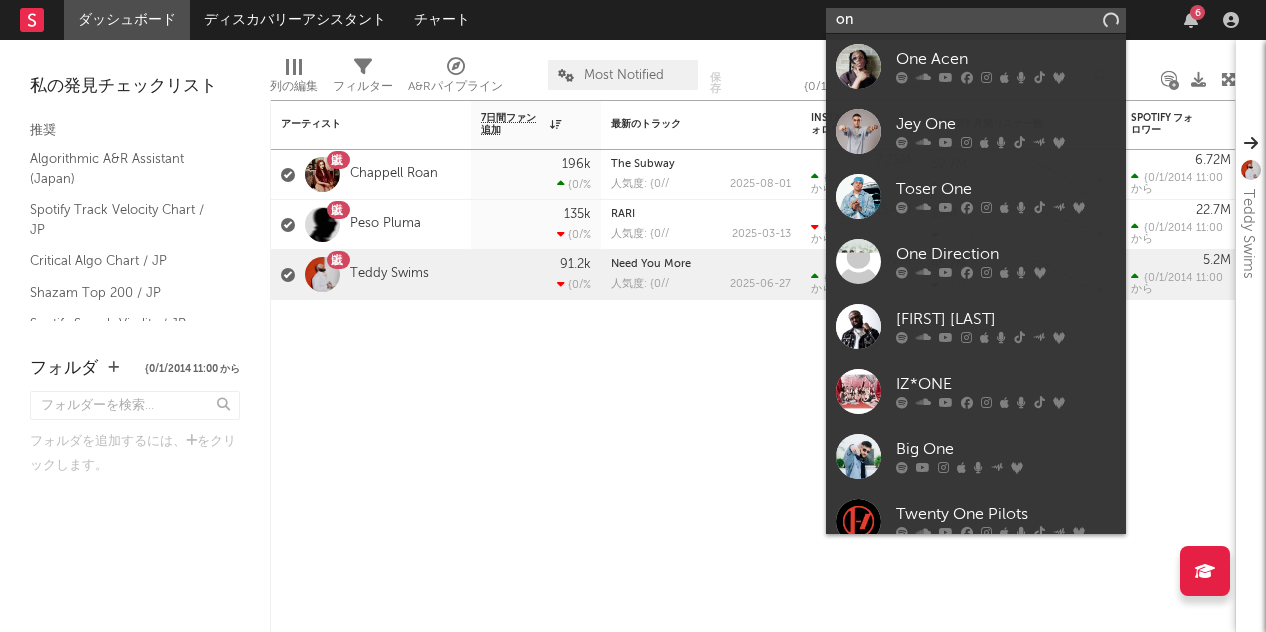 type on "o" 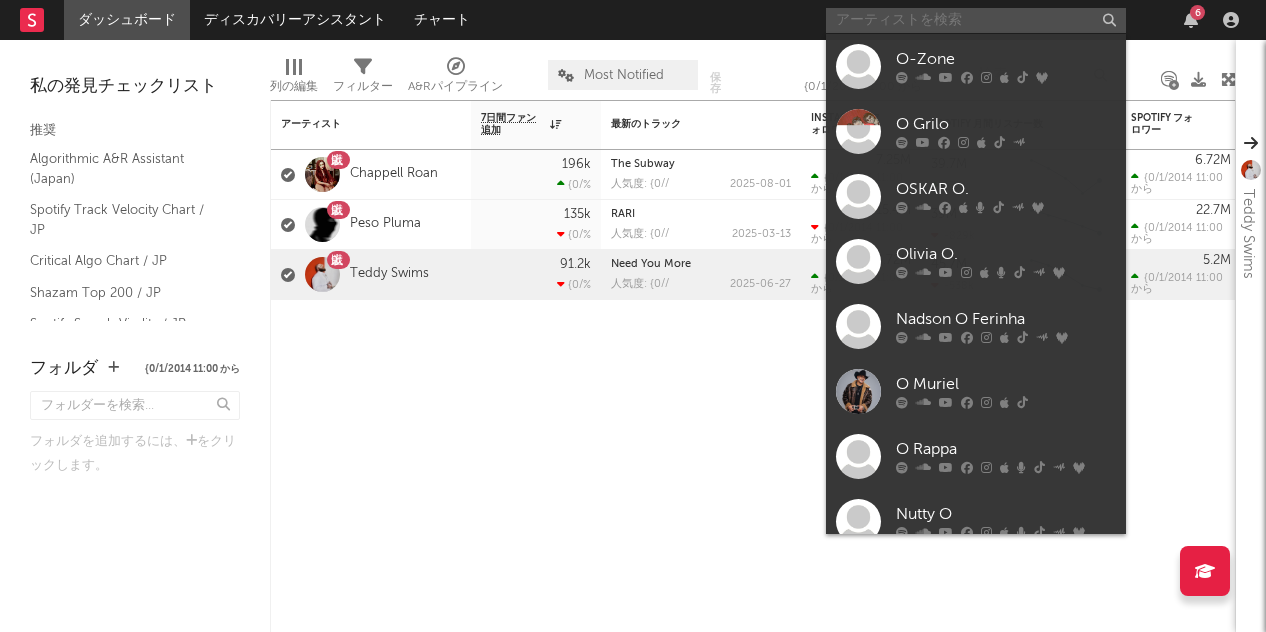 type on "o" 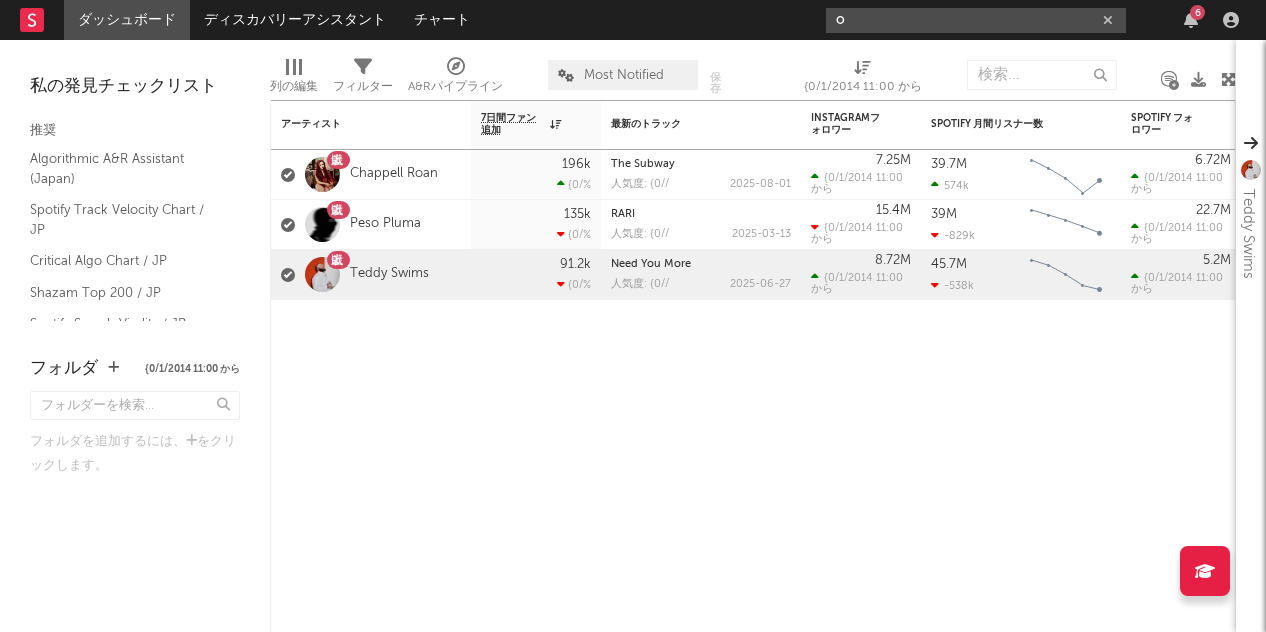 click at bounding box center [1108, 20] 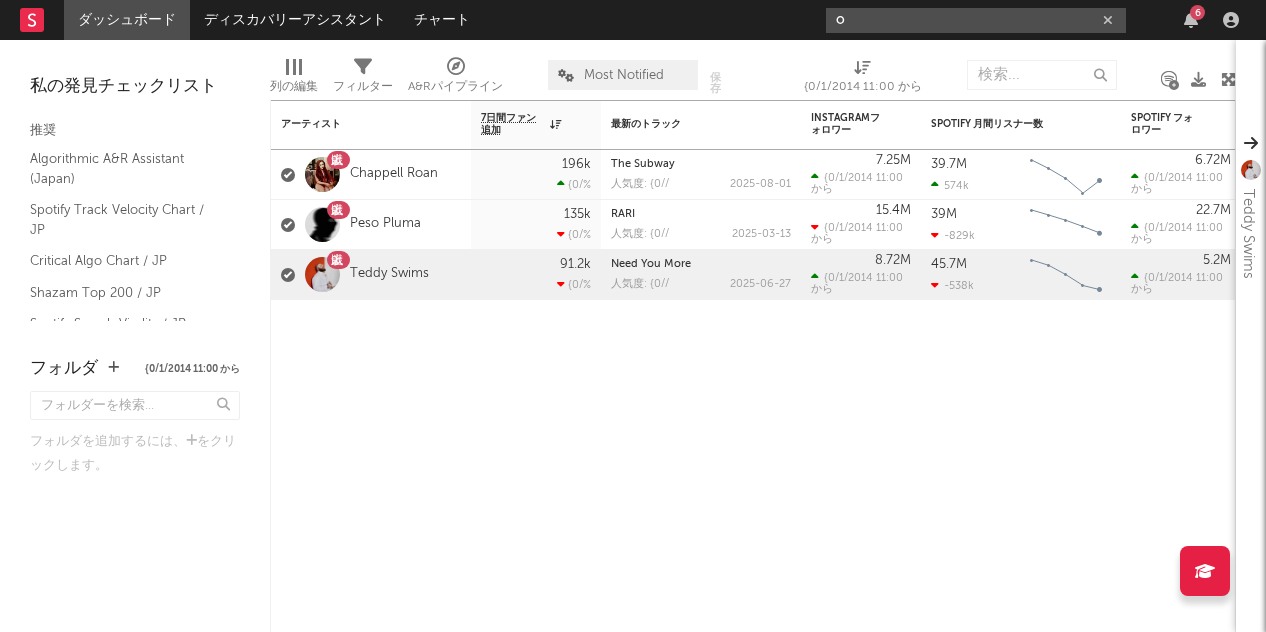 type 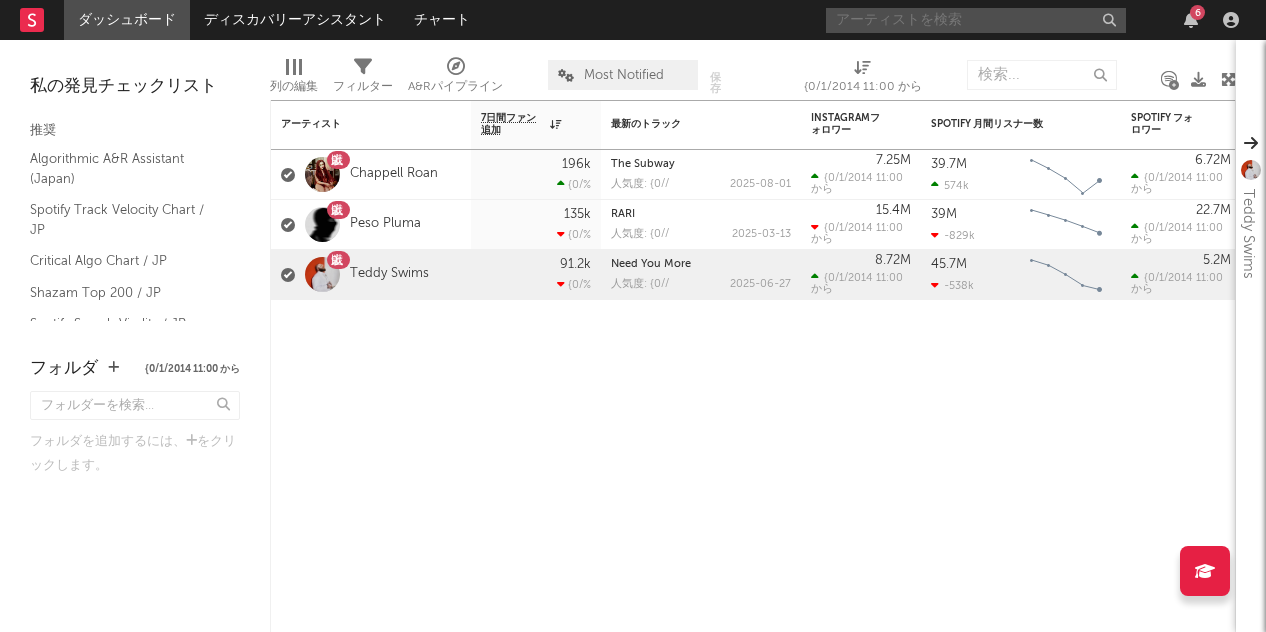 click at bounding box center (976, 20) 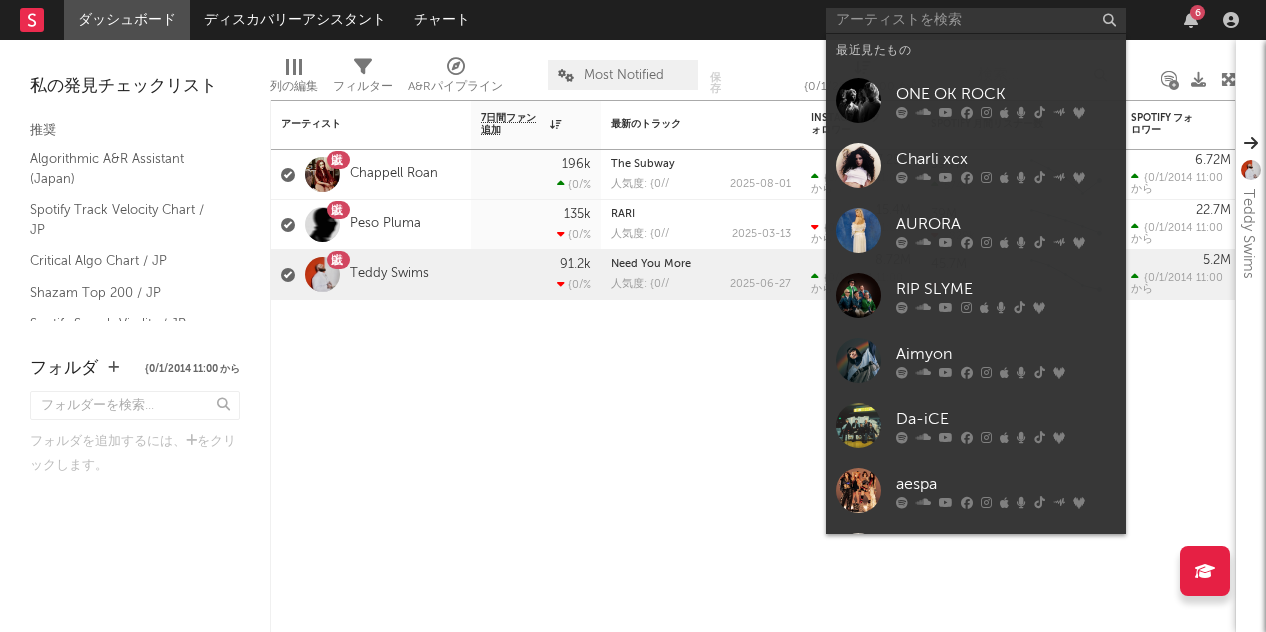 click on "ONE OK ROCK" at bounding box center [1006, 94] 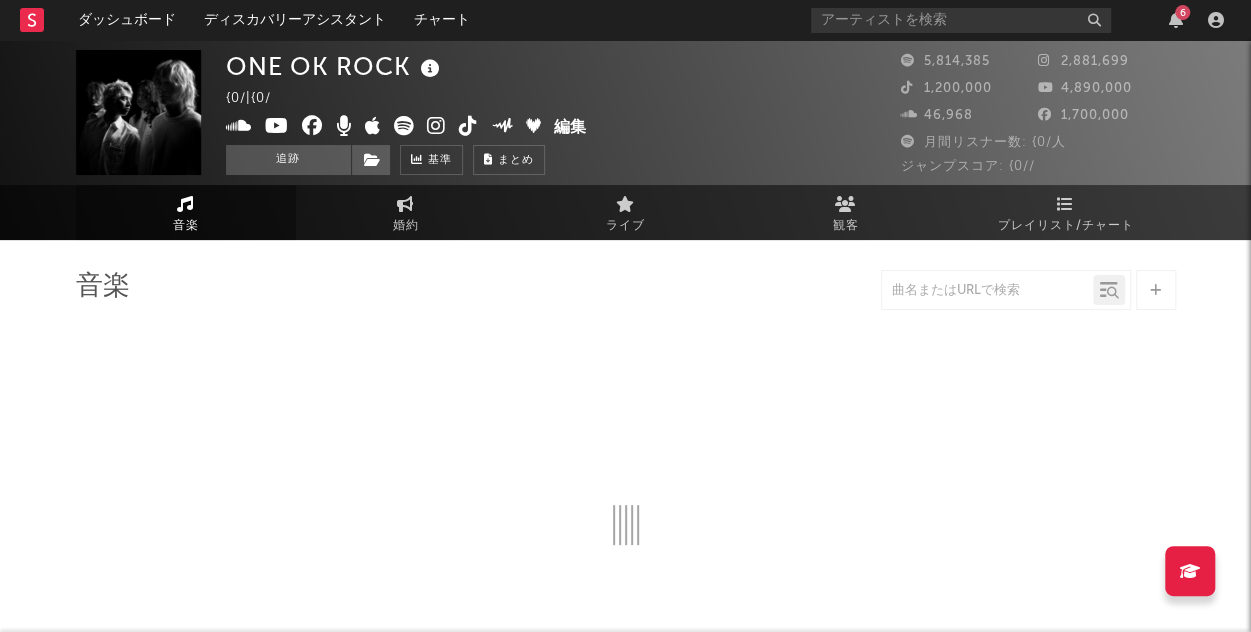 select on "6m" 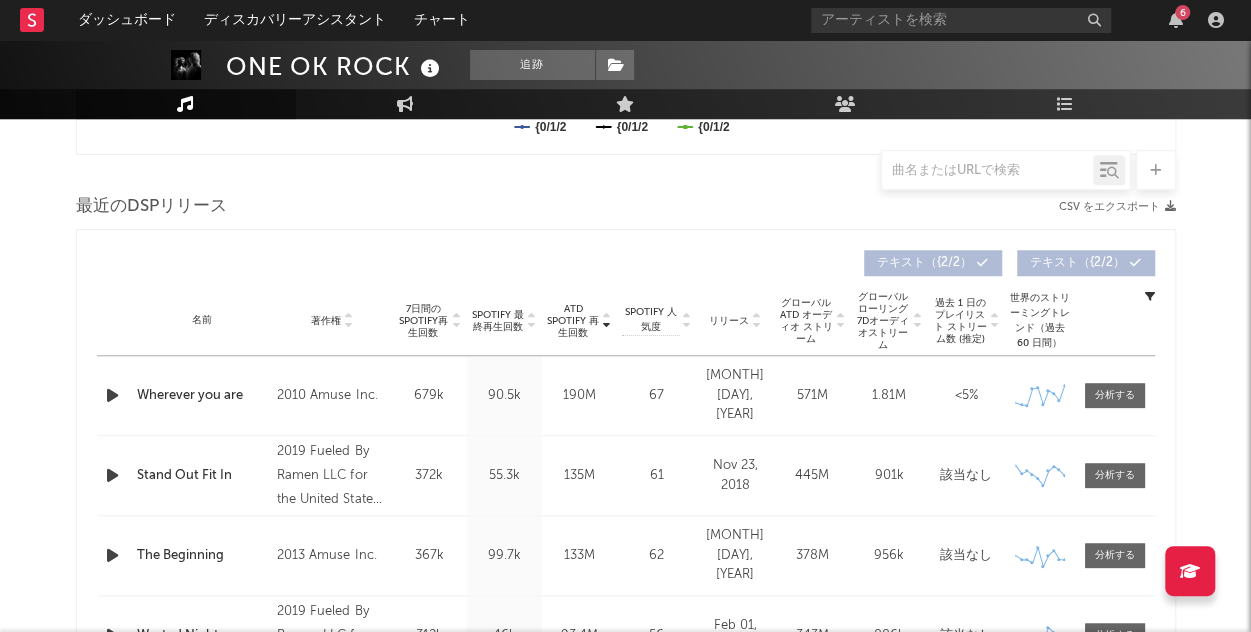 scroll, scrollTop: 666, scrollLeft: 0, axis: vertical 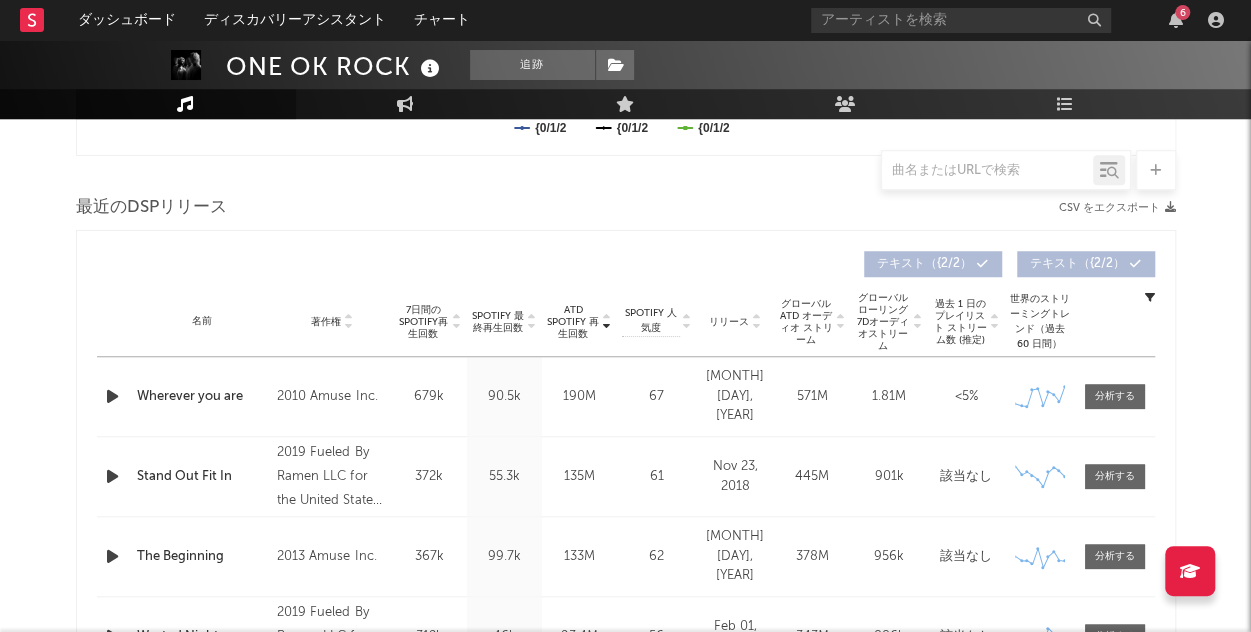 click at bounding box center [532, 318] 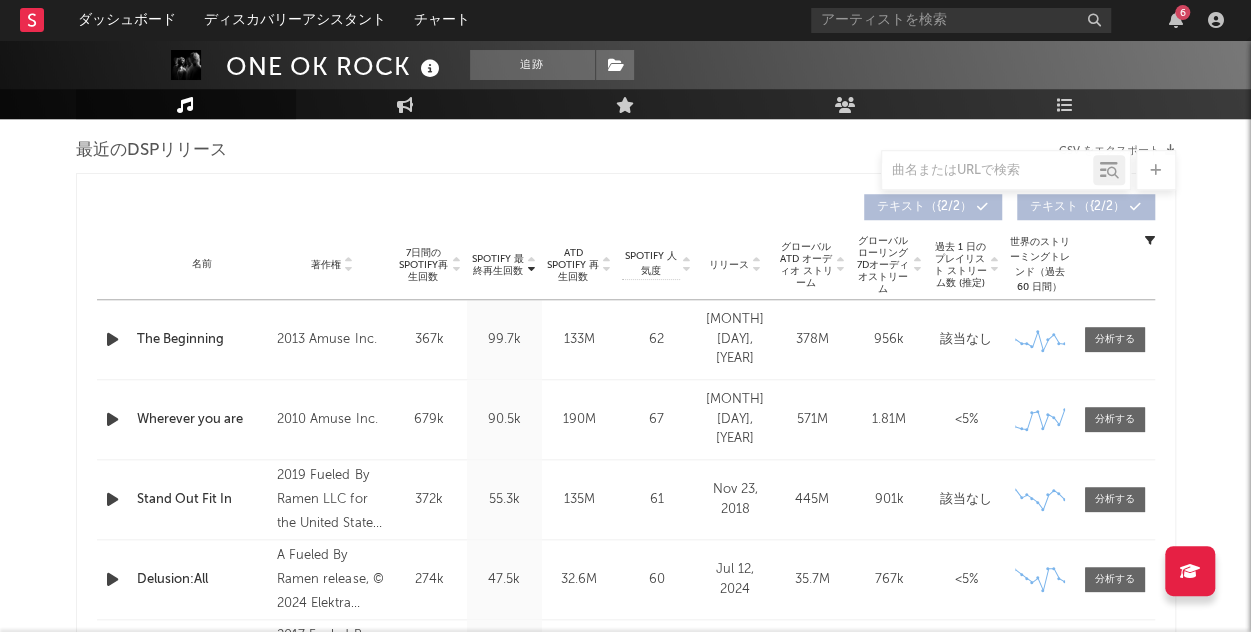scroll, scrollTop: 722, scrollLeft: 0, axis: vertical 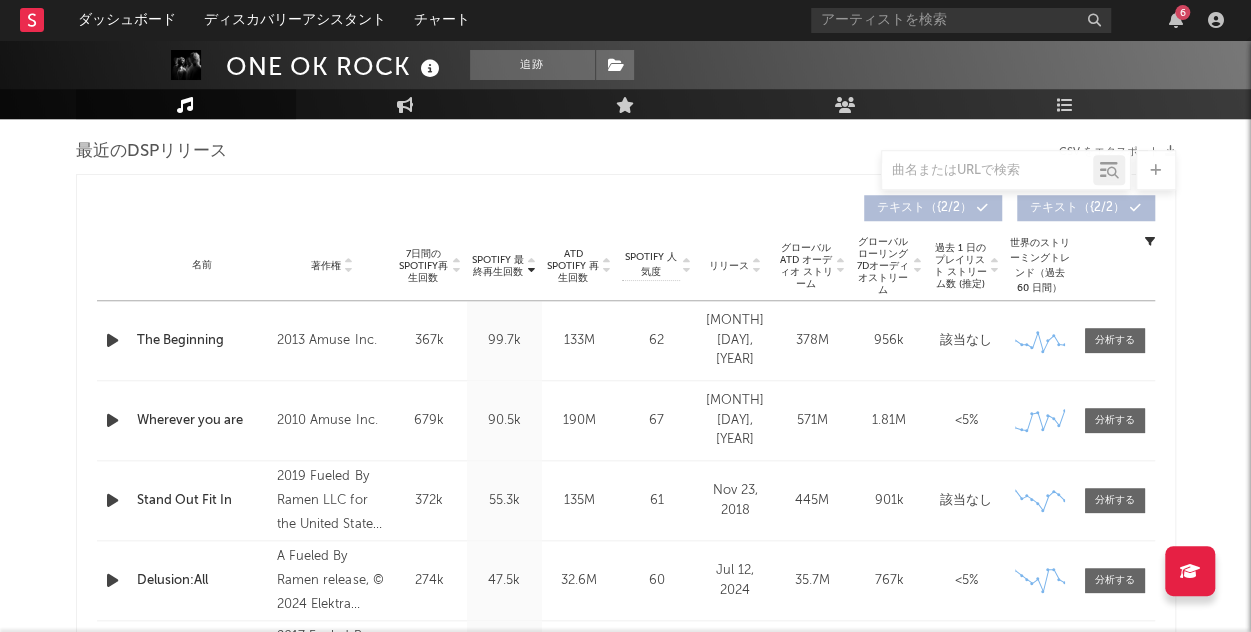 click at bounding box center (607, 262) 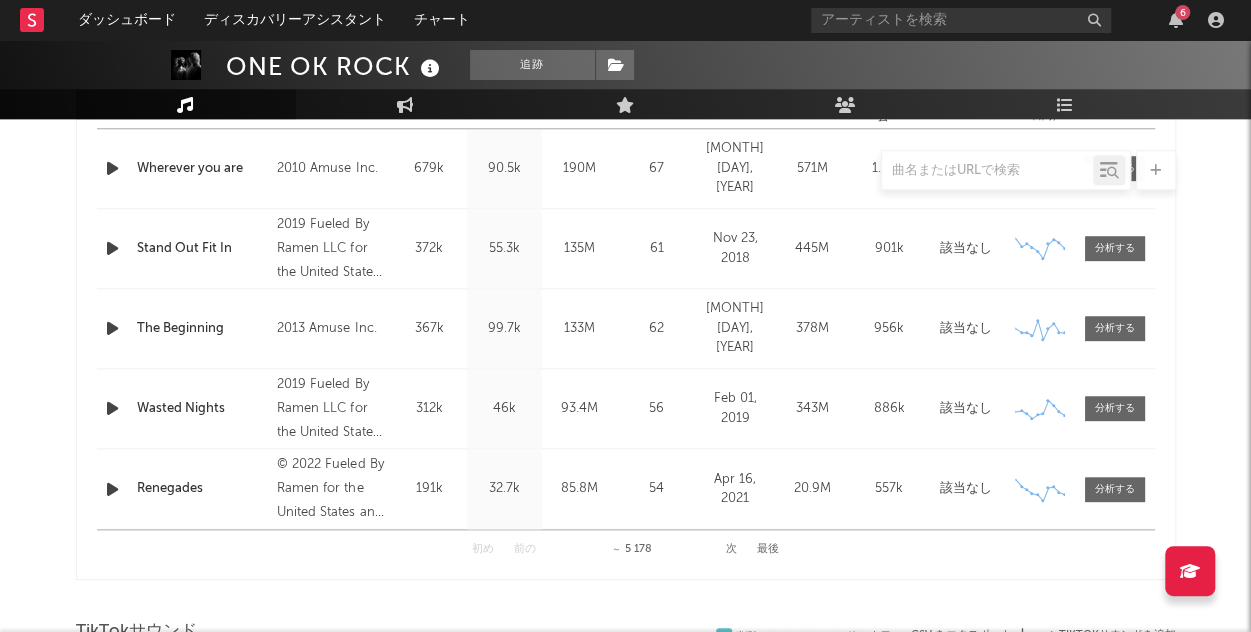 scroll, scrollTop: 896, scrollLeft: 0, axis: vertical 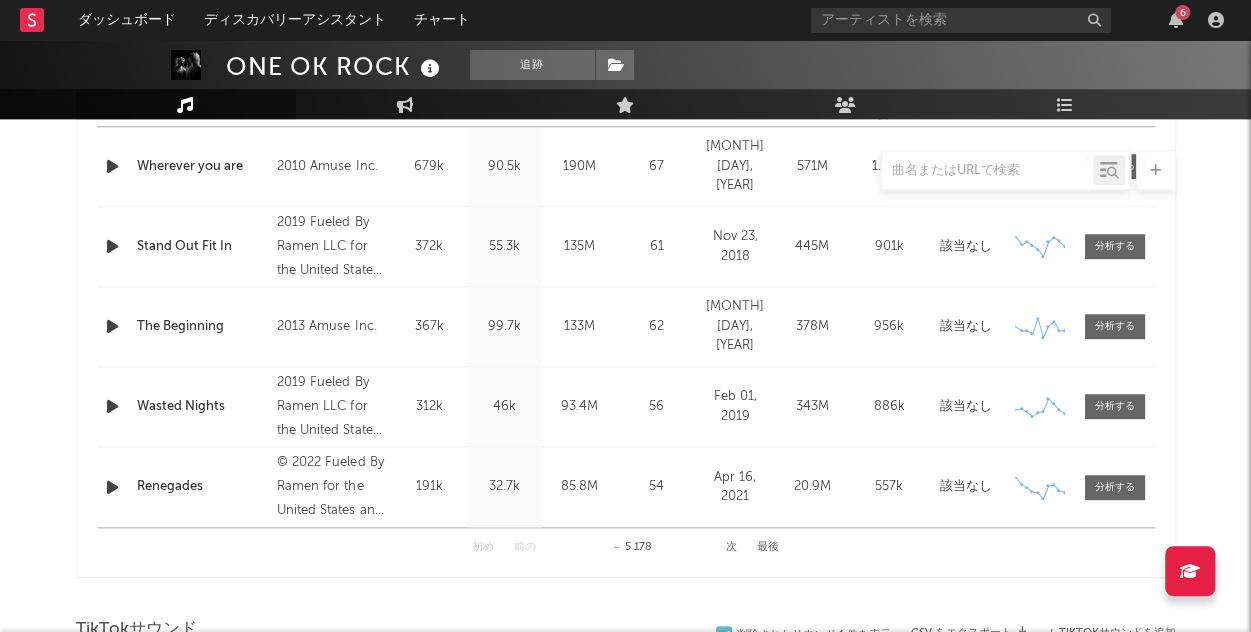click on "次" at bounding box center [731, 547] 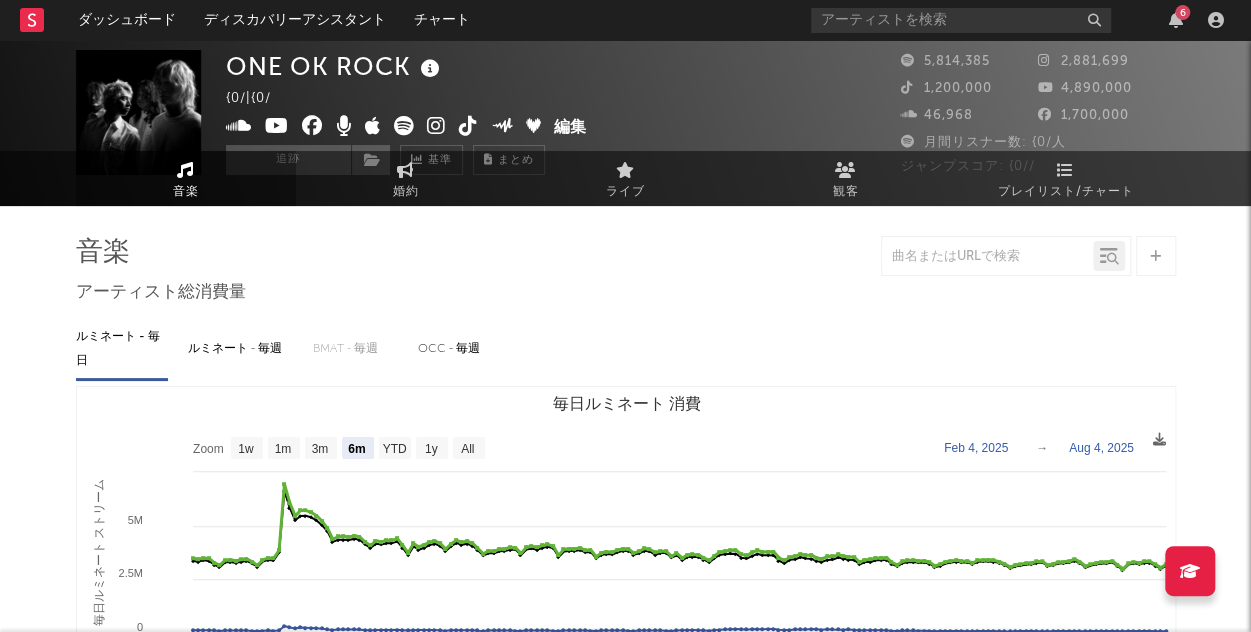 scroll, scrollTop: 0, scrollLeft: 0, axis: both 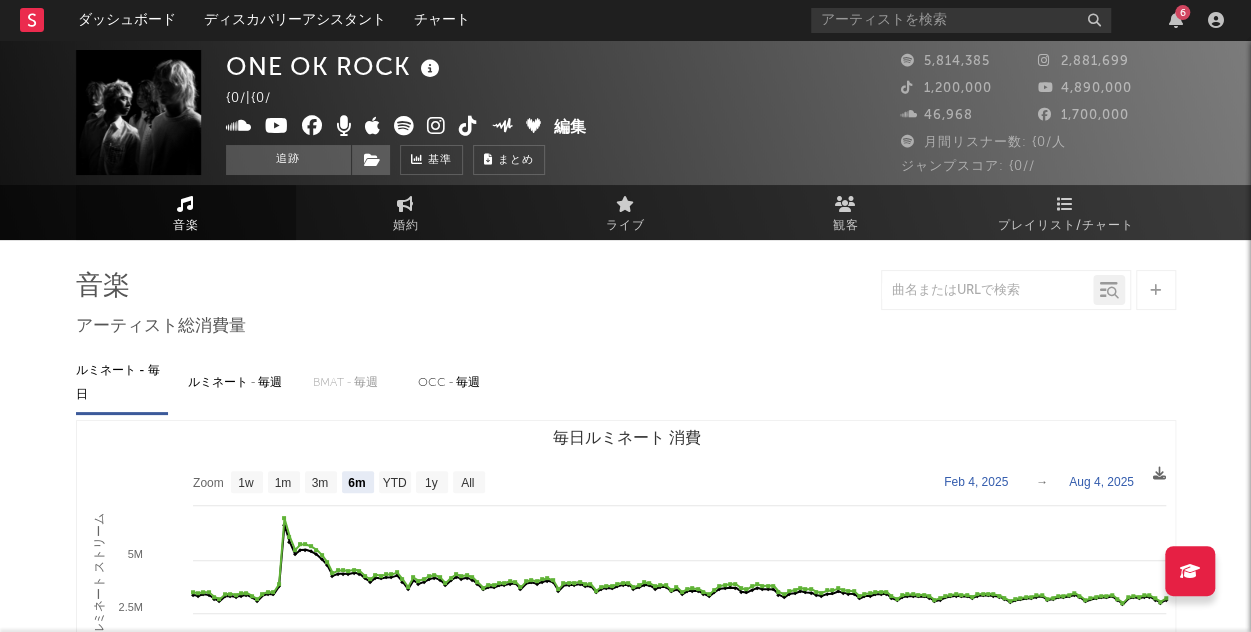 click on "観客" at bounding box center (846, 212) 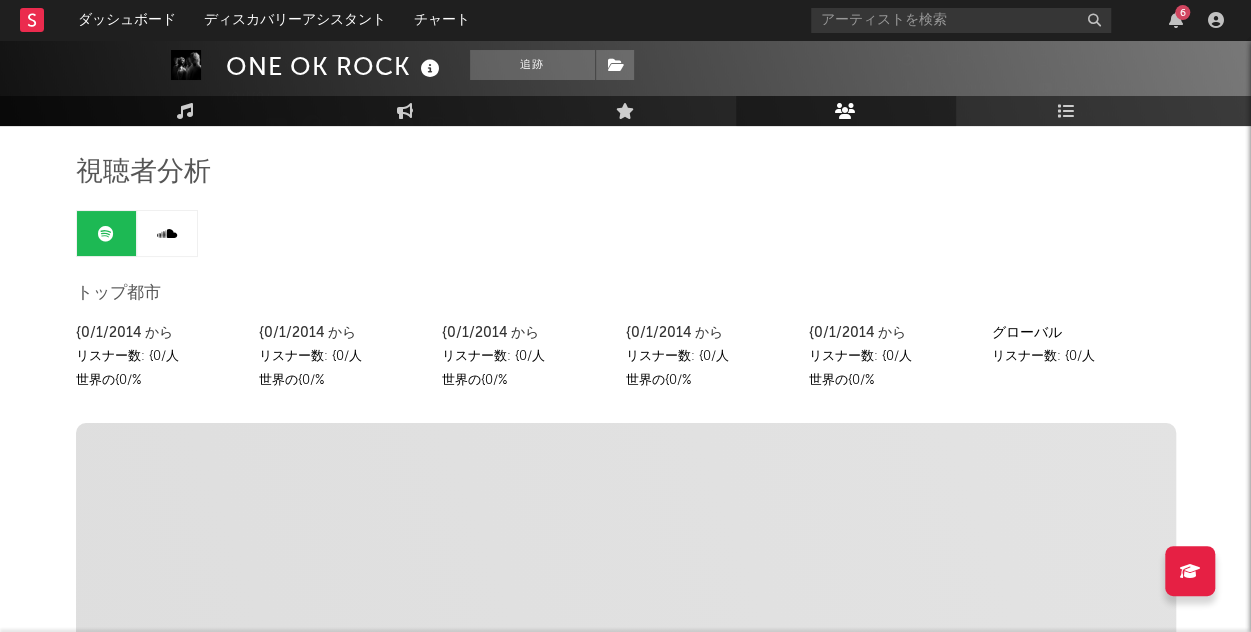 scroll, scrollTop: 0, scrollLeft: 0, axis: both 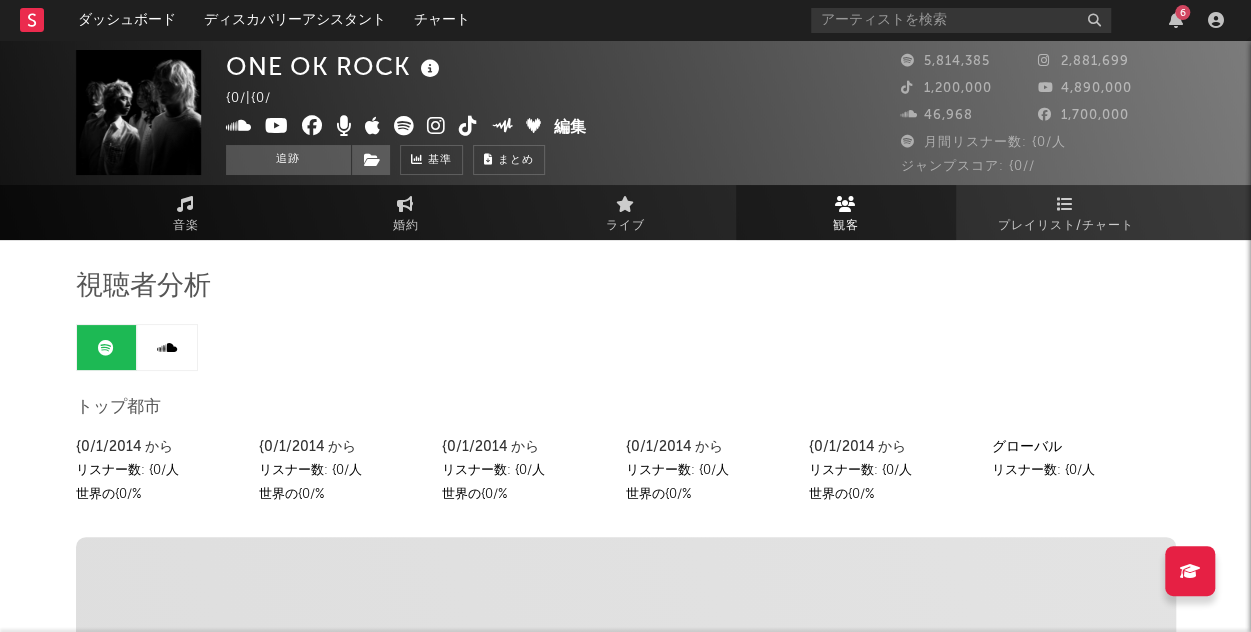 click on "音楽" at bounding box center (186, 212) 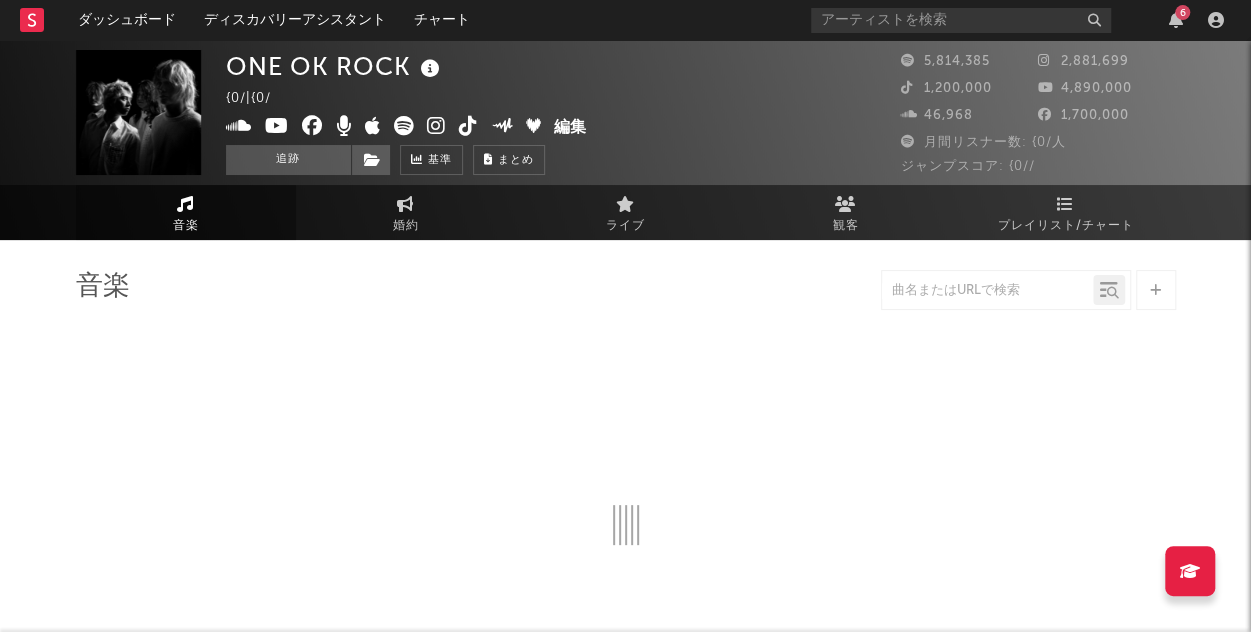 select on "6m" 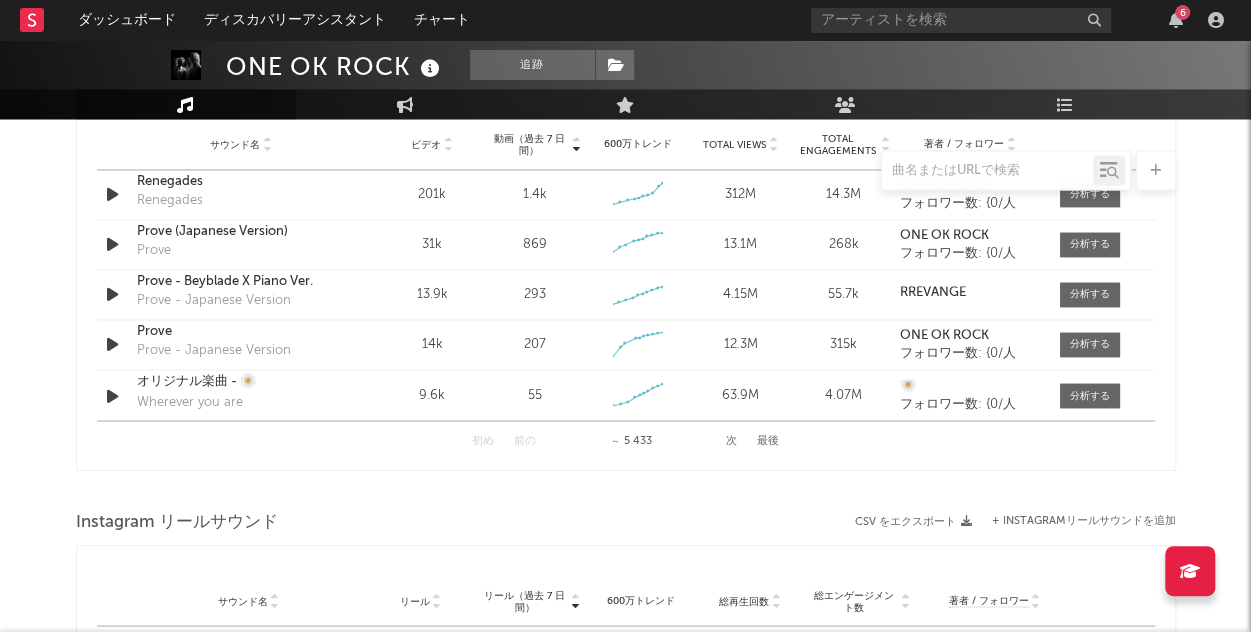 scroll, scrollTop: 1490, scrollLeft: 0, axis: vertical 